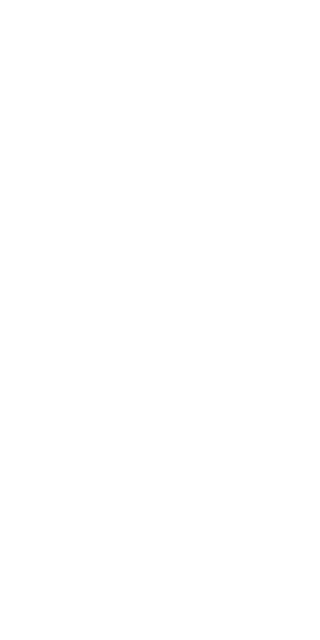 scroll, scrollTop: 0, scrollLeft: 0, axis: both 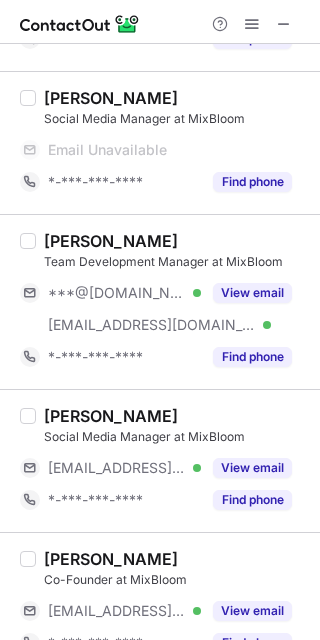 click on "Raina Hladik" at bounding box center [111, 241] 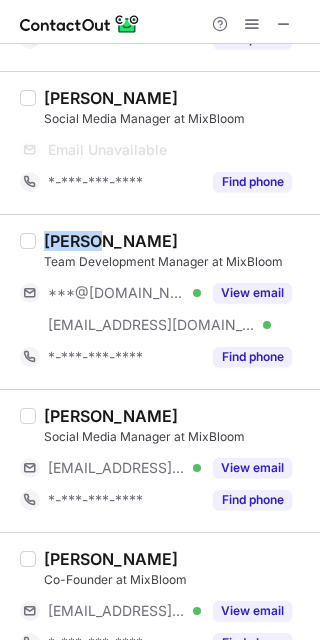 click on "Raina Hladik" at bounding box center [111, 241] 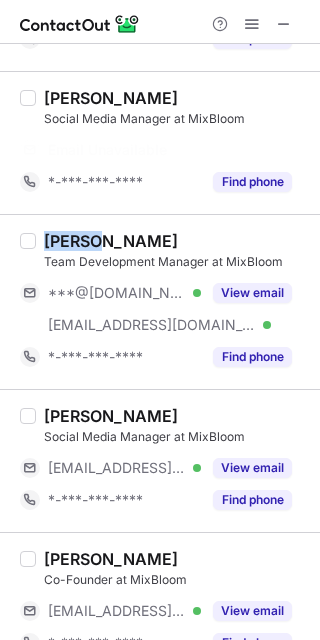 copy on "Raina" 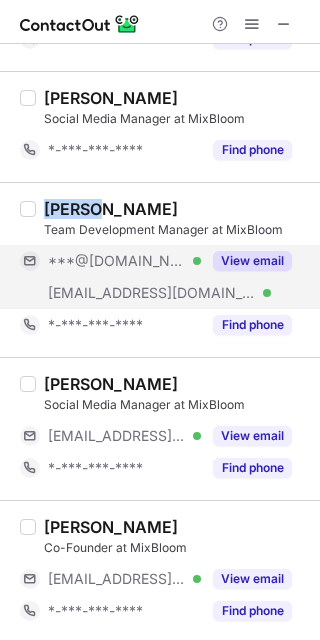 drag, startPoint x: 264, startPoint y: 264, endPoint x: 276, endPoint y: 263, distance: 12.0415945 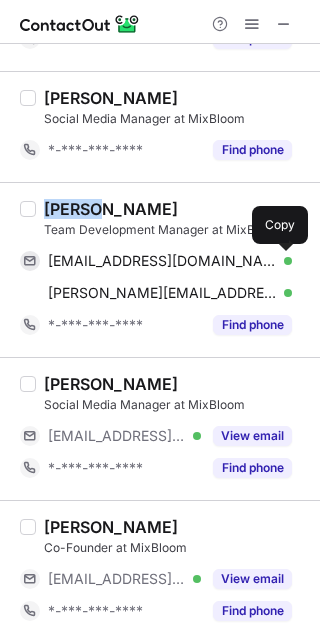 click at bounding box center [282, 261] 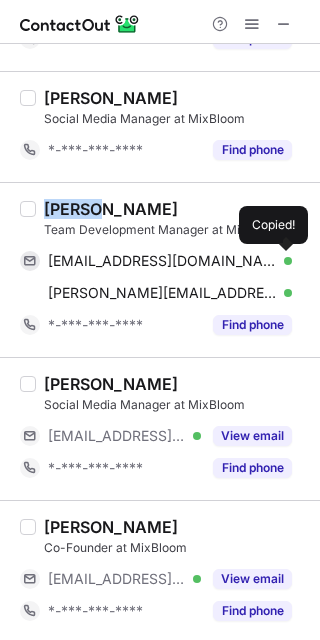 type 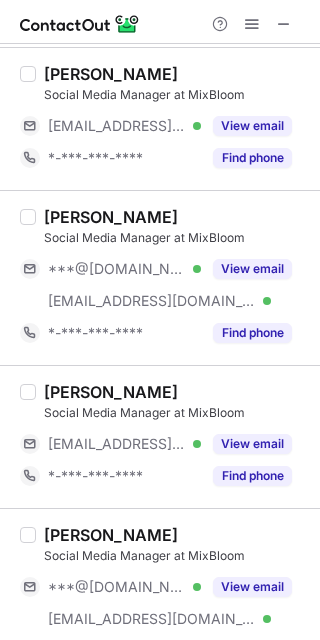 scroll, scrollTop: 1866, scrollLeft: 0, axis: vertical 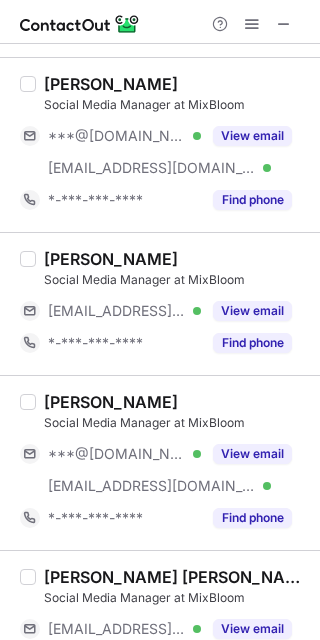click on "Leah Kalmar" at bounding box center (111, 402) 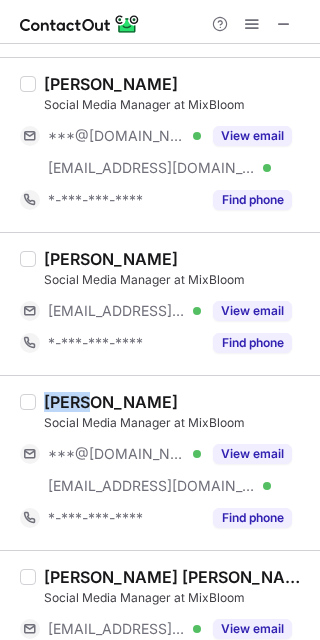 click on "Leah Kalmar" at bounding box center (111, 402) 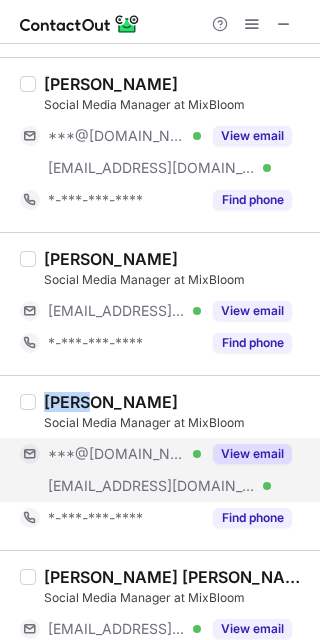 click on "View email" at bounding box center (252, 454) 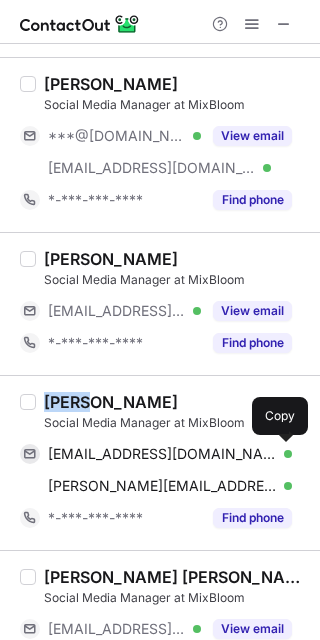 click at bounding box center [282, 454] 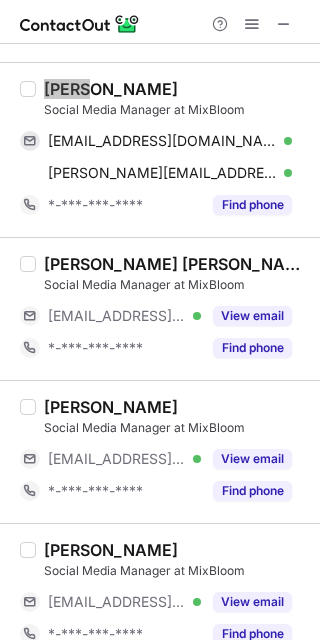 scroll, scrollTop: 2202, scrollLeft: 0, axis: vertical 